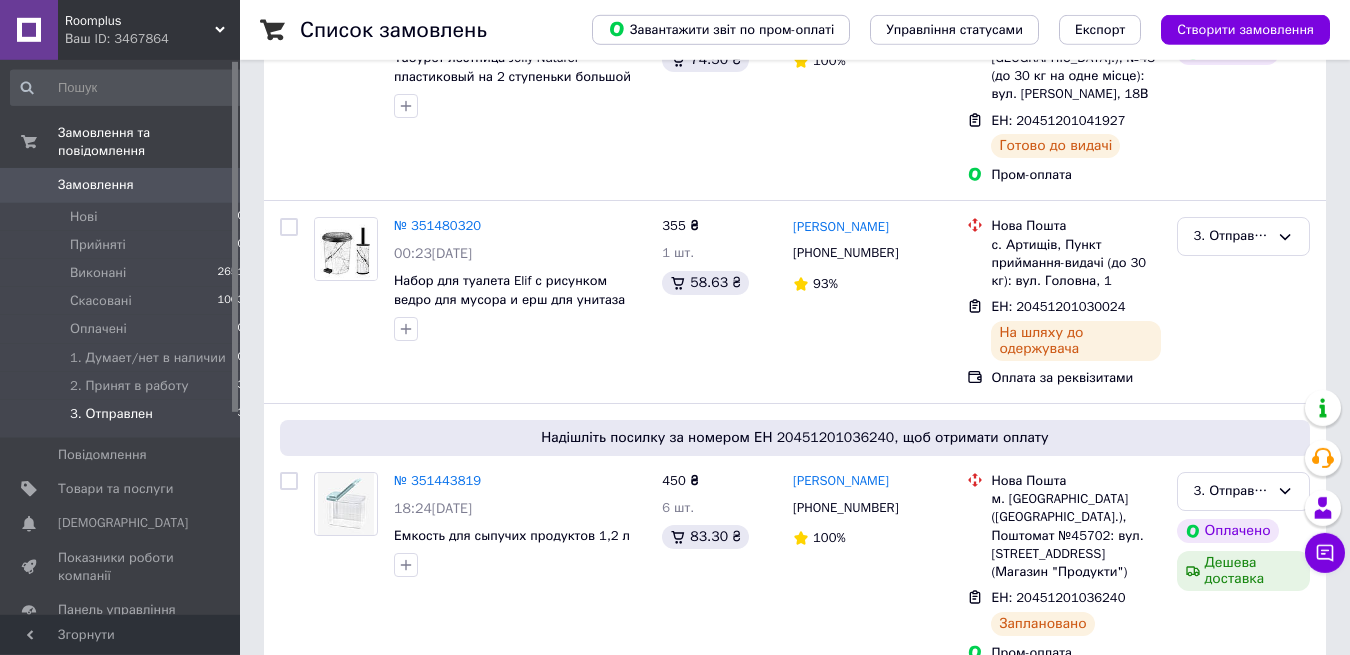 scroll, scrollTop: 498, scrollLeft: 0, axis: vertical 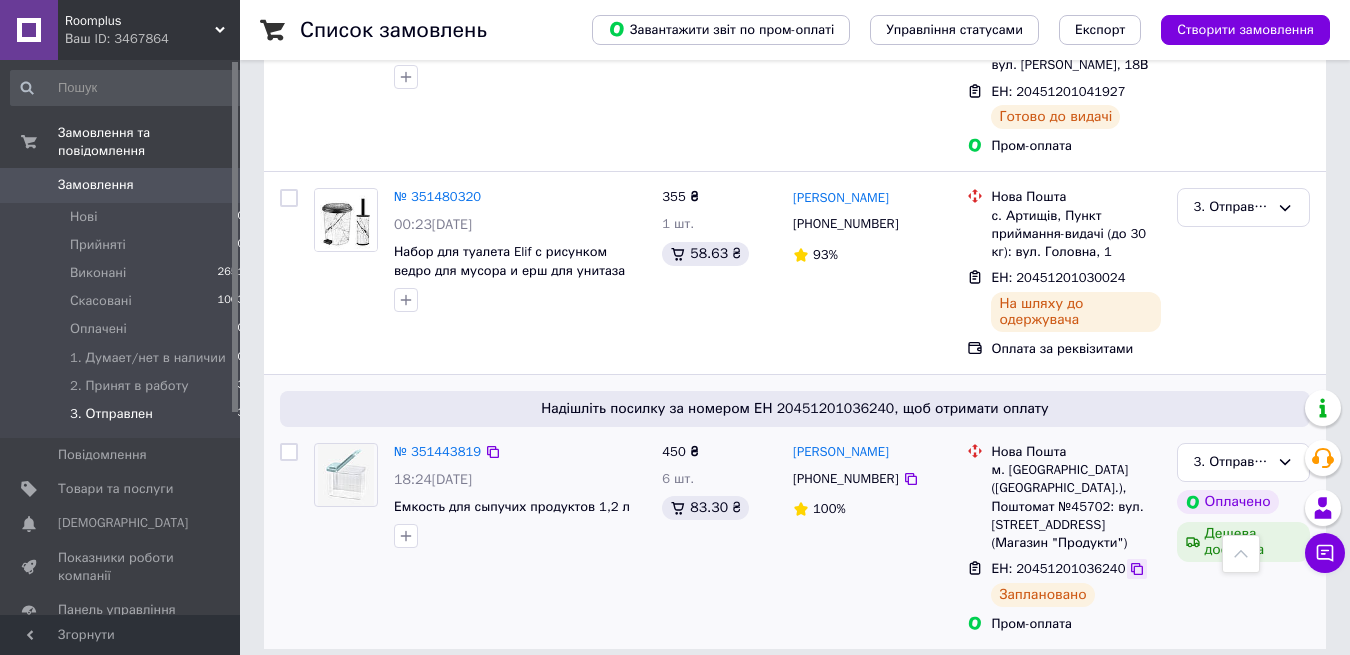 click 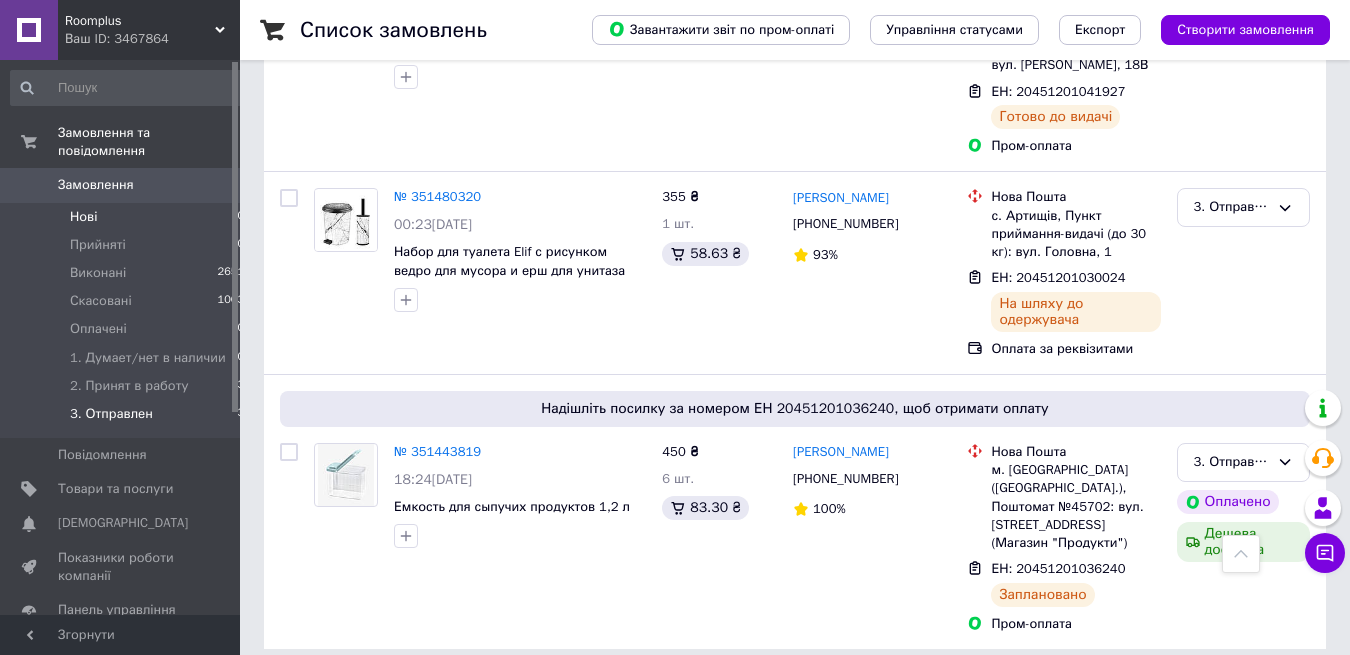 click on "Нові" at bounding box center [83, 217] 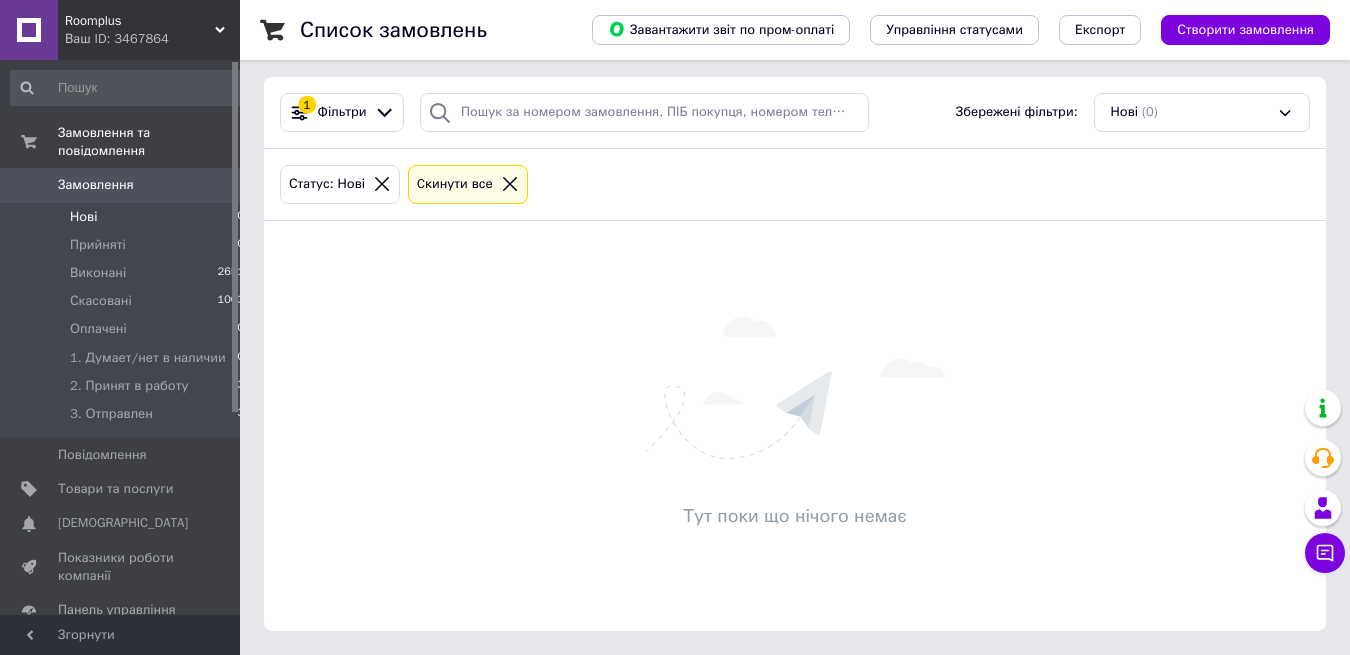 scroll, scrollTop: 0, scrollLeft: 0, axis: both 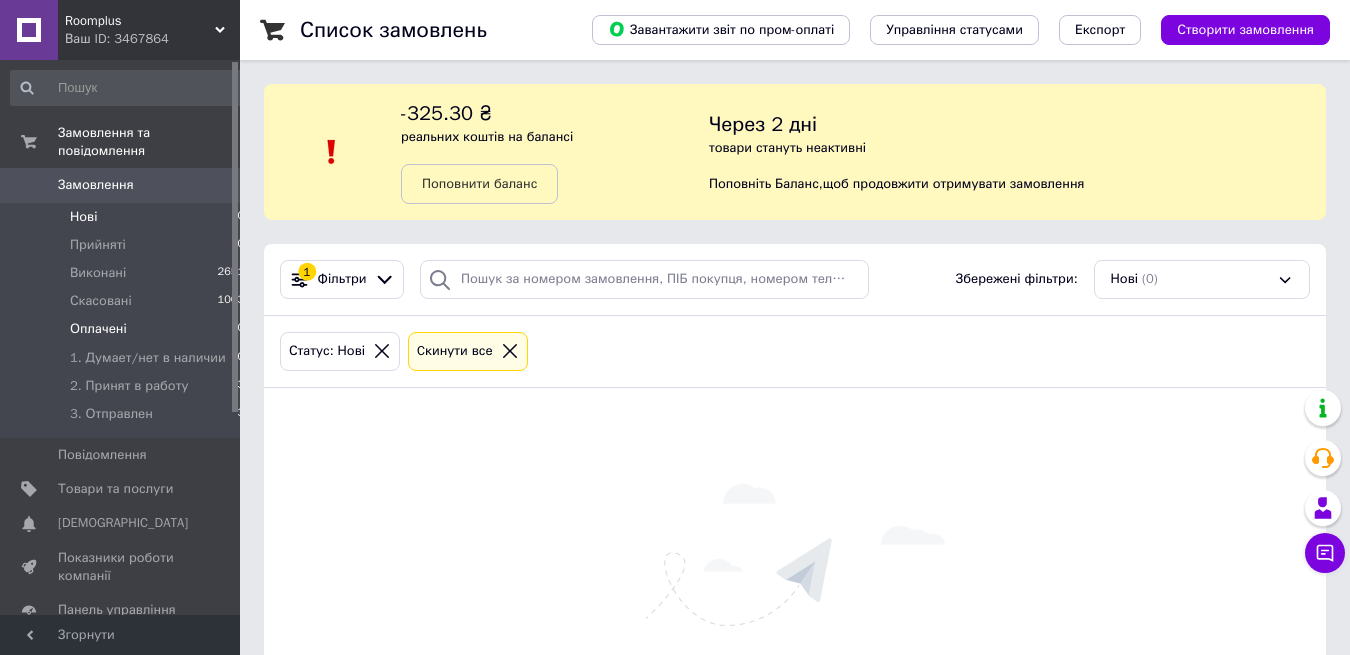 click on "Оплачені" at bounding box center [98, 329] 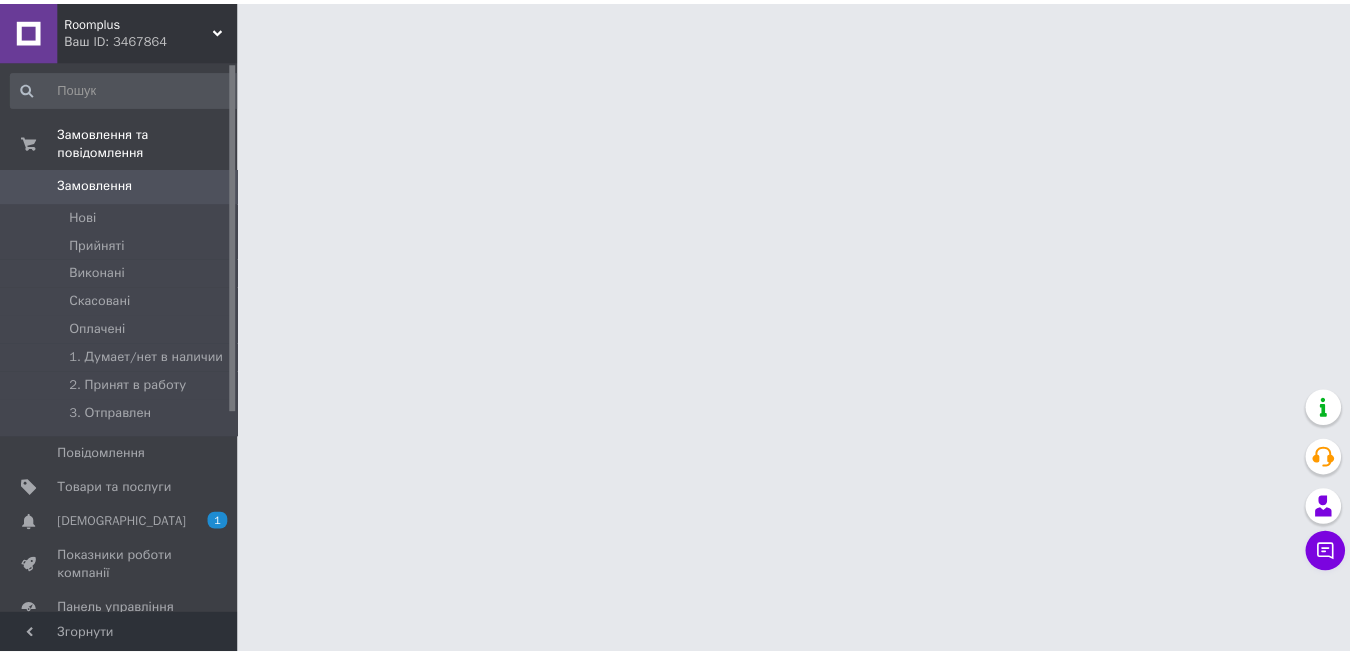 scroll, scrollTop: 0, scrollLeft: 0, axis: both 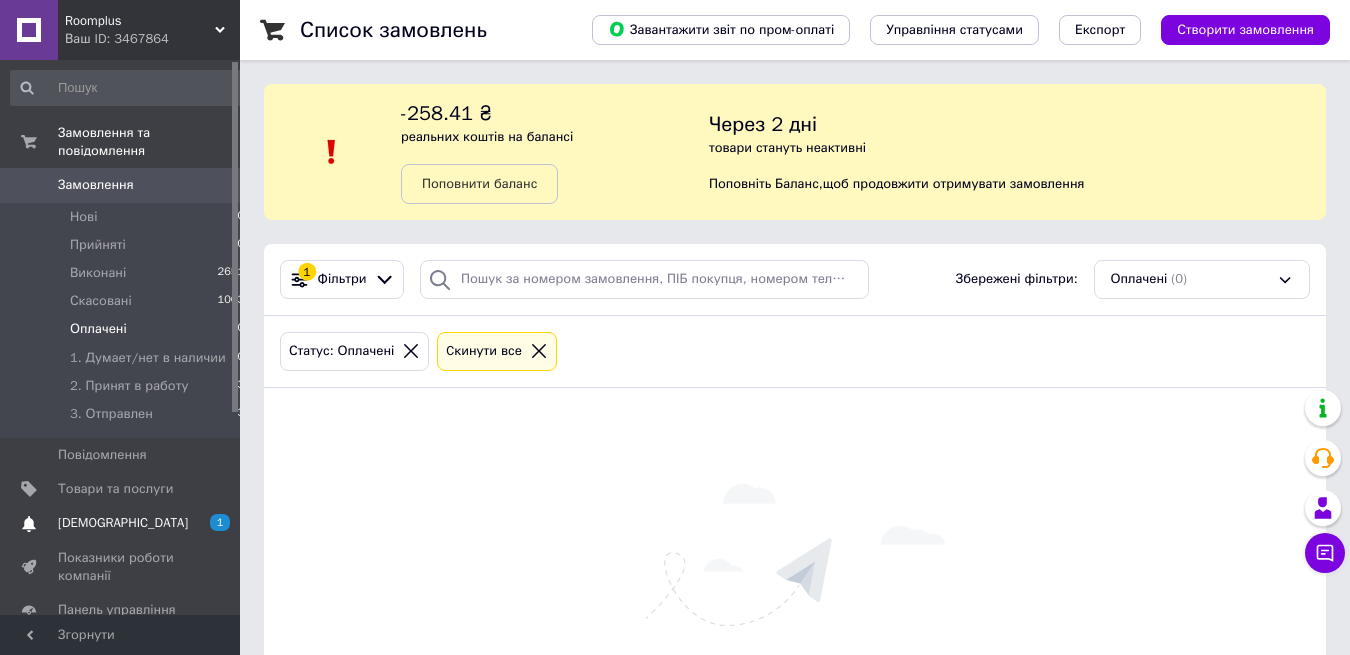 click on "[DEMOGRAPHIC_DATA]" at bounding box center [123, 523] 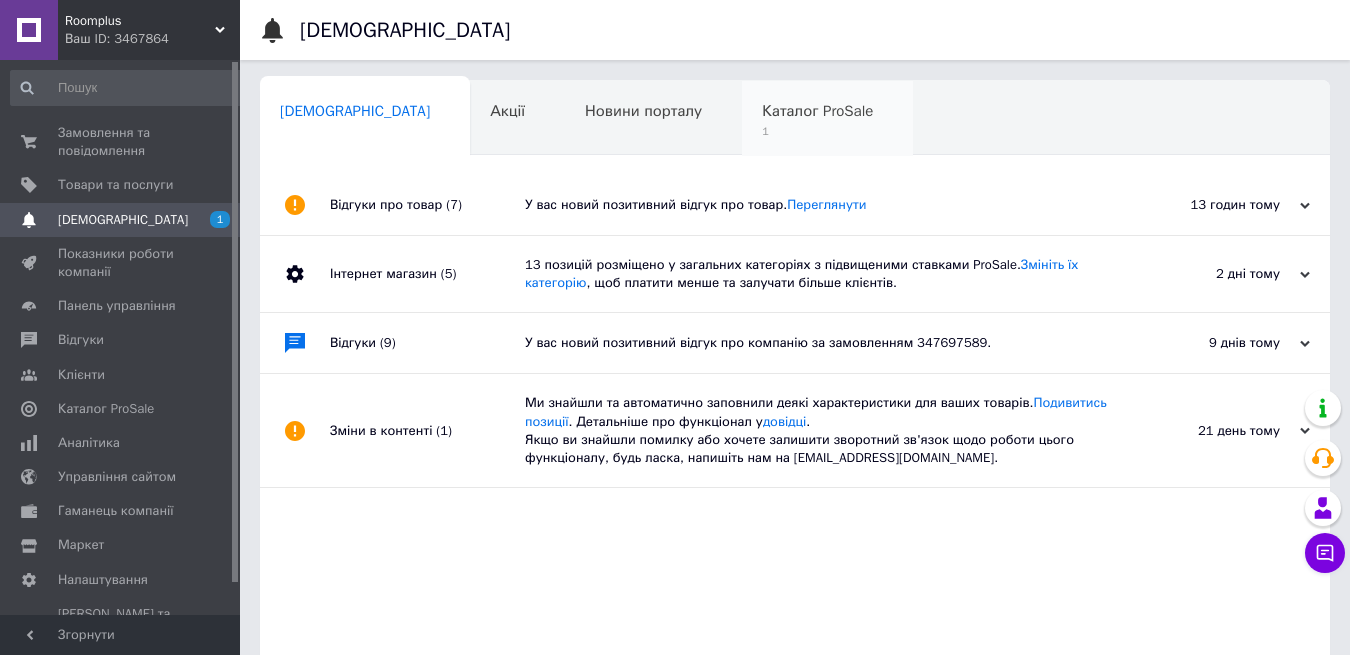 click on "Каталог ProSale" at bounding box center (817, 111) 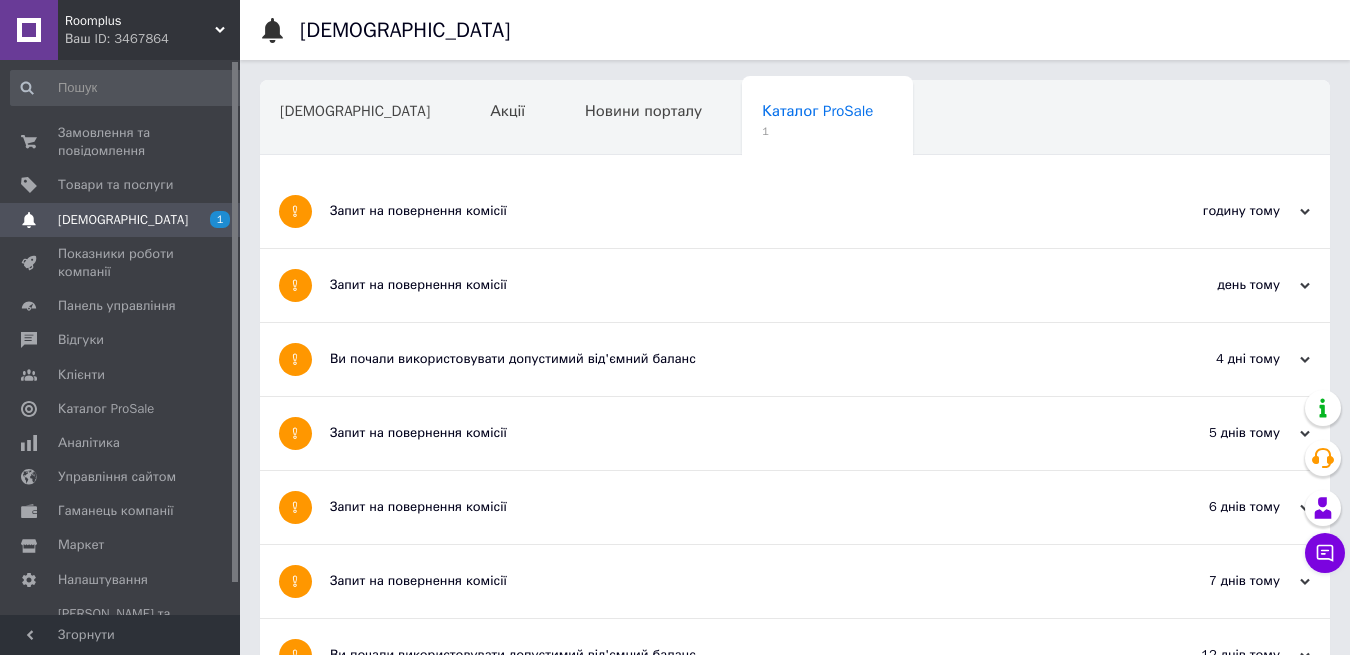 click on "Запит на повернення комісії" at bounding box center [720, 211] 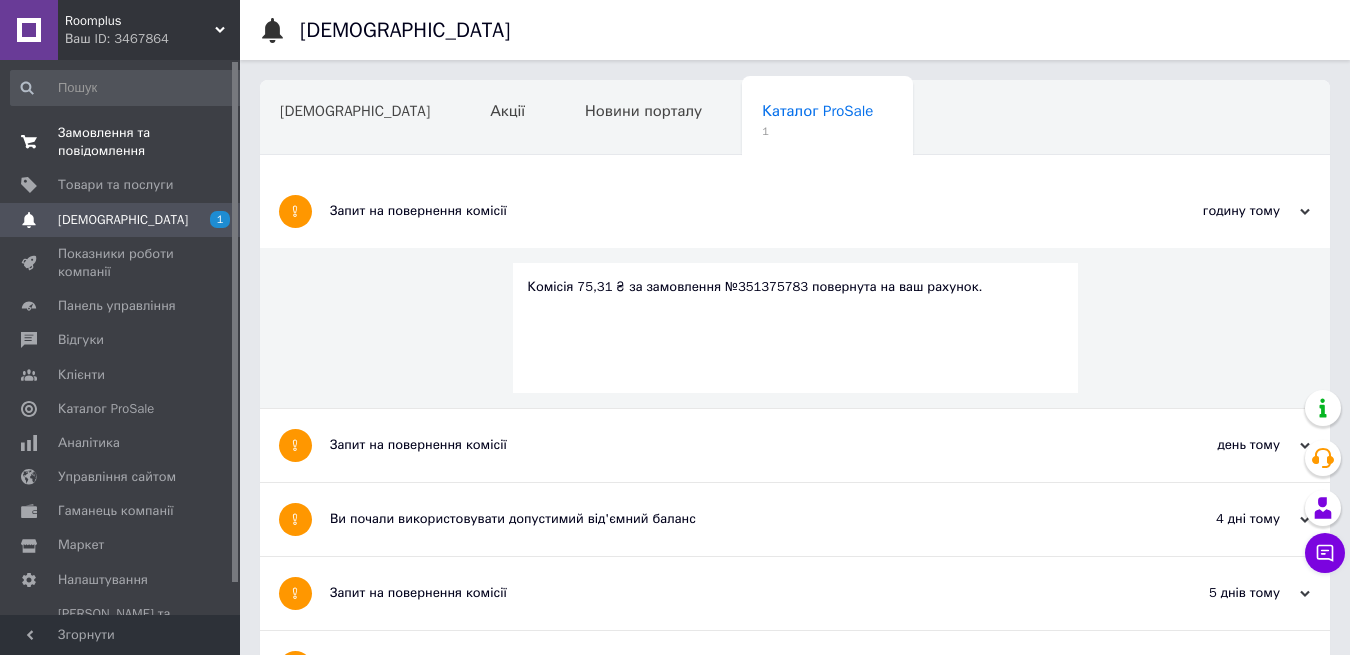 click on "Замовлення та повідомлення" at bounding box center [121, 142] 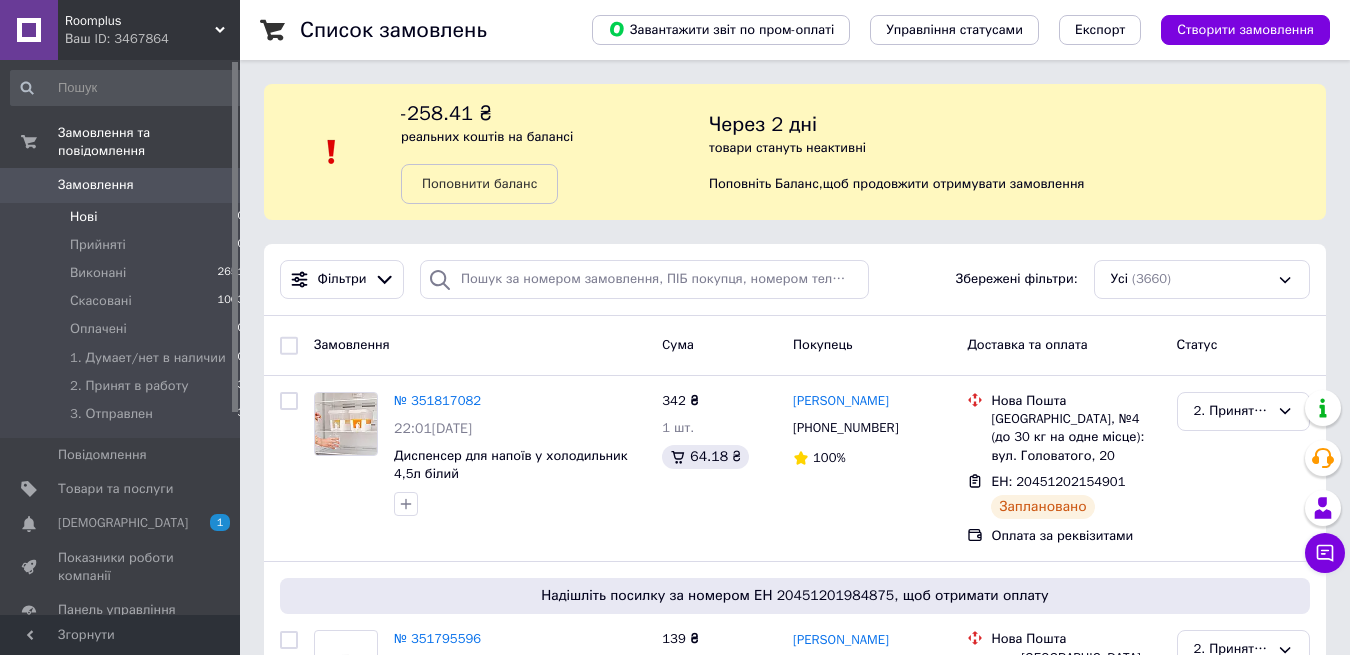 click on "Нові" at bounding box center (83, 217) 